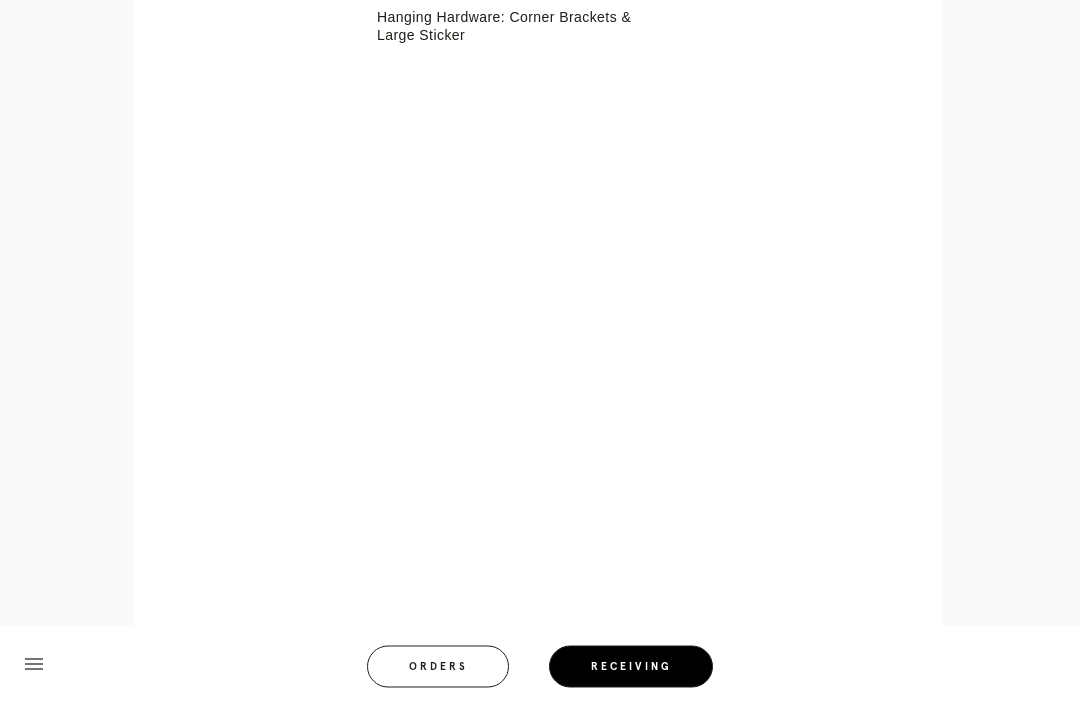 scroll, scrollTop: 1201, scrollLeft: 0, axis: vertical 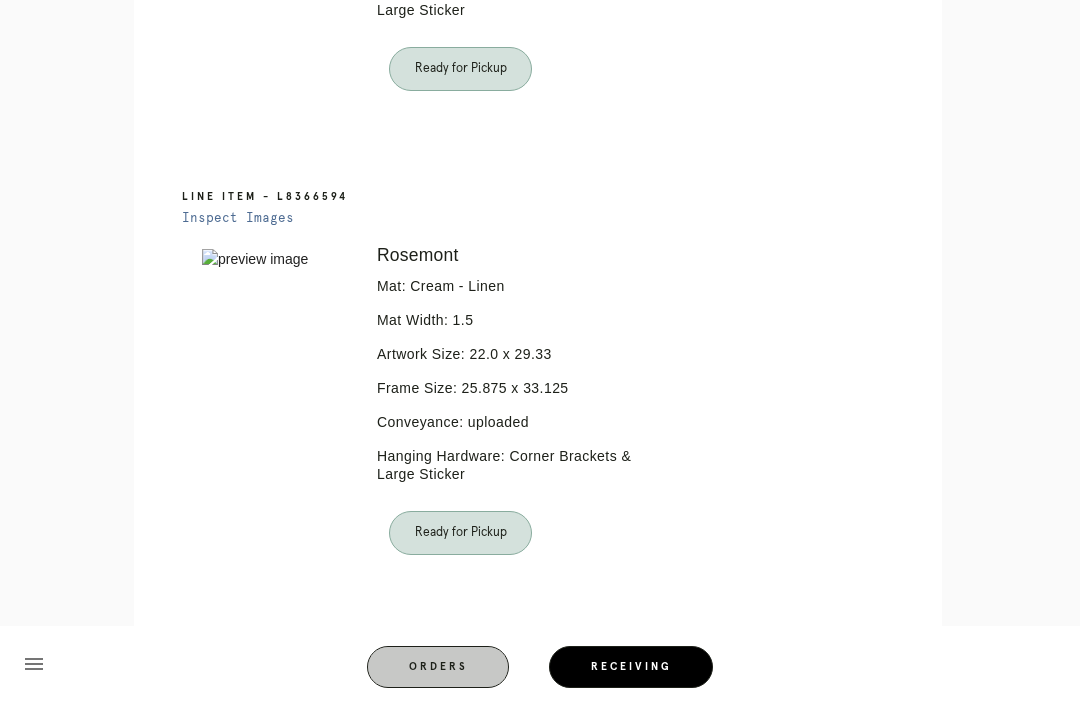 click on "Orders" at bounding box center (438, 667) 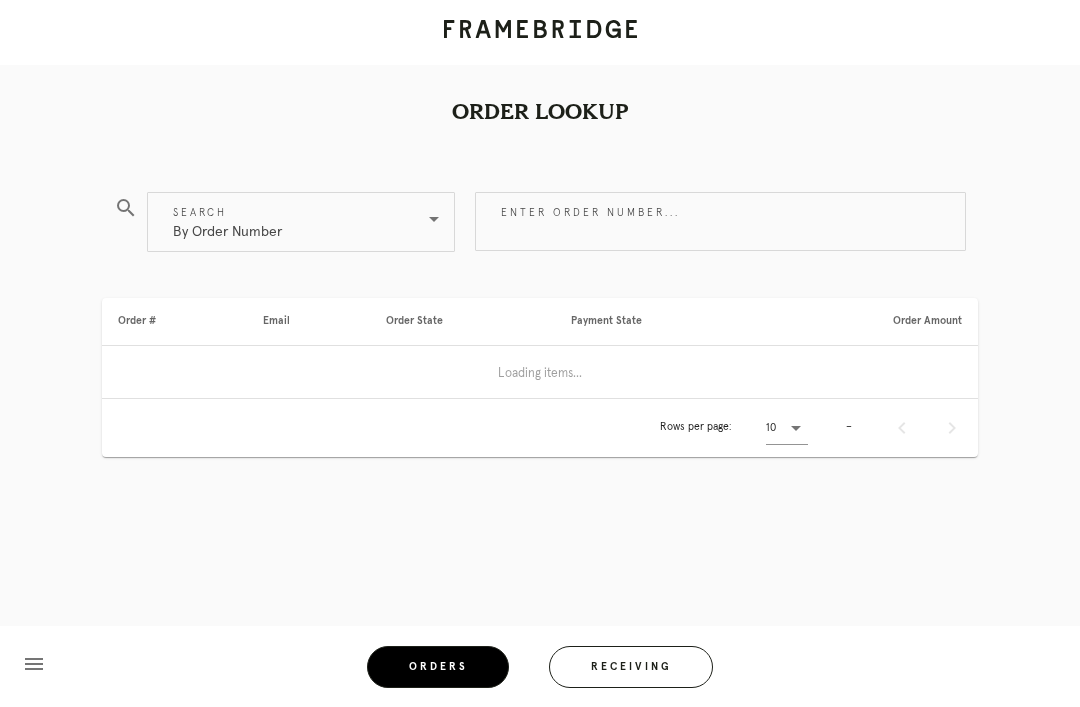 scroll, scrollTop: 0, scrollLeft: 0, axis: both 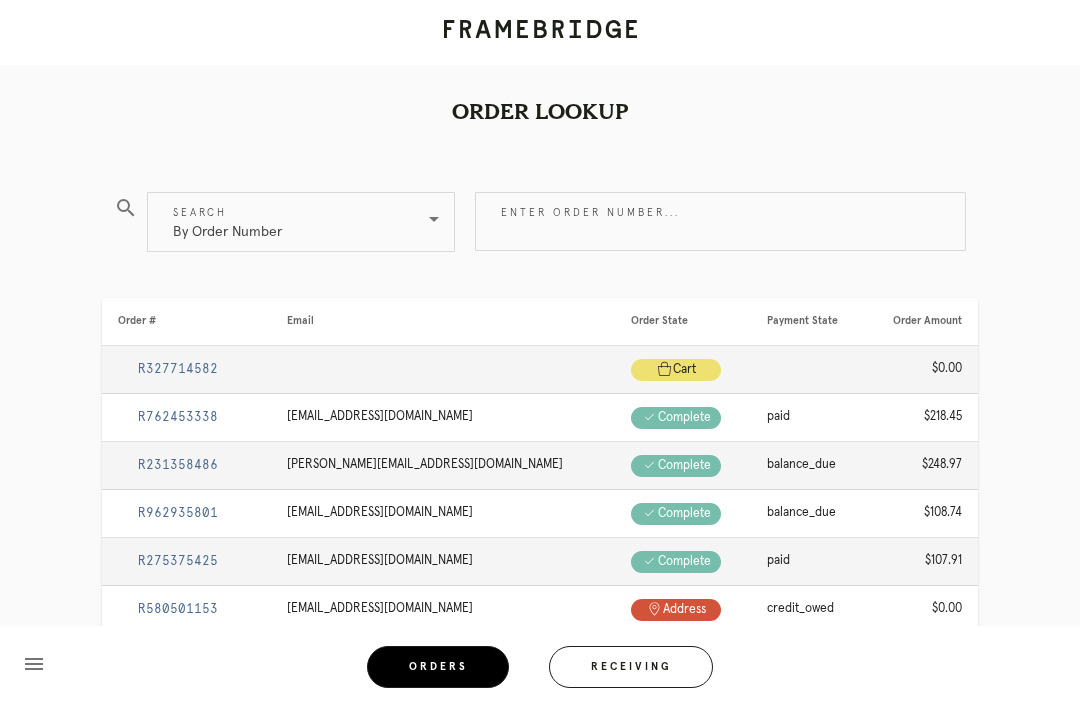click on "Enter order number..." at bounding box center (720, 221) 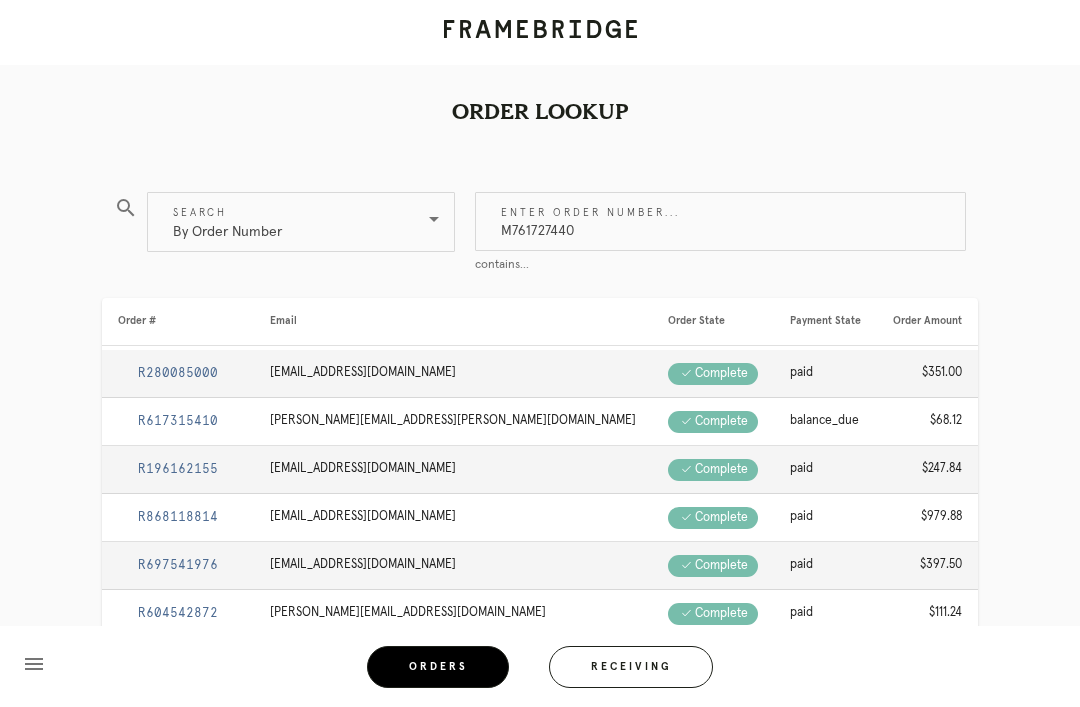 type on "M761727440" 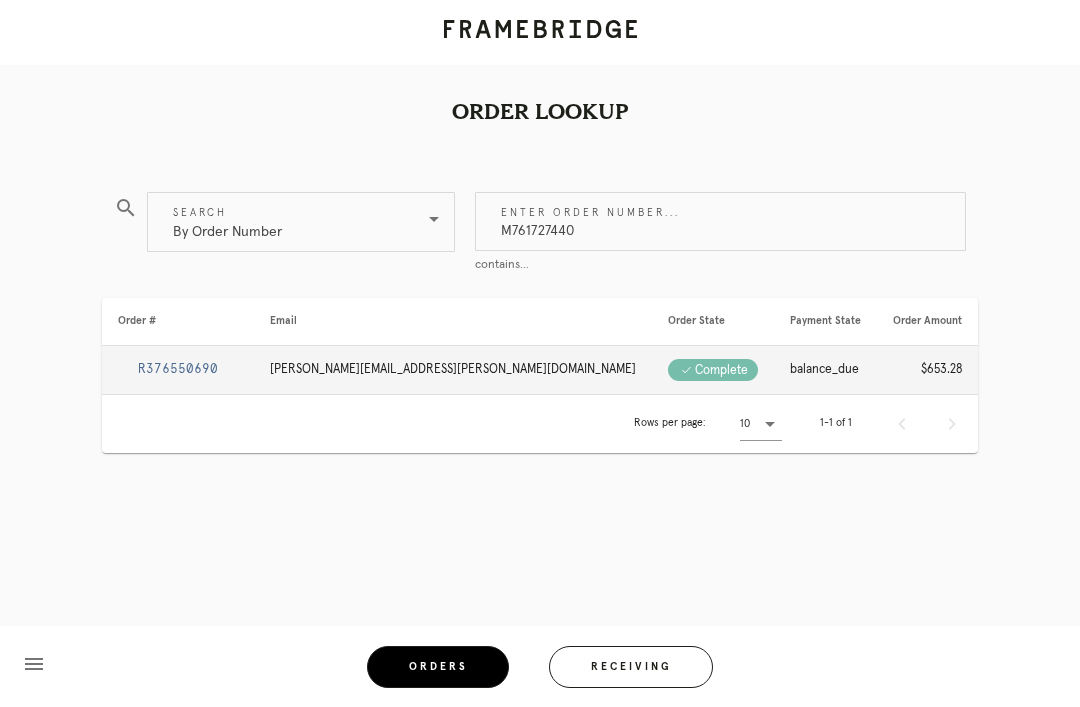 click on "R376550690" at bounding box center [178, 369] 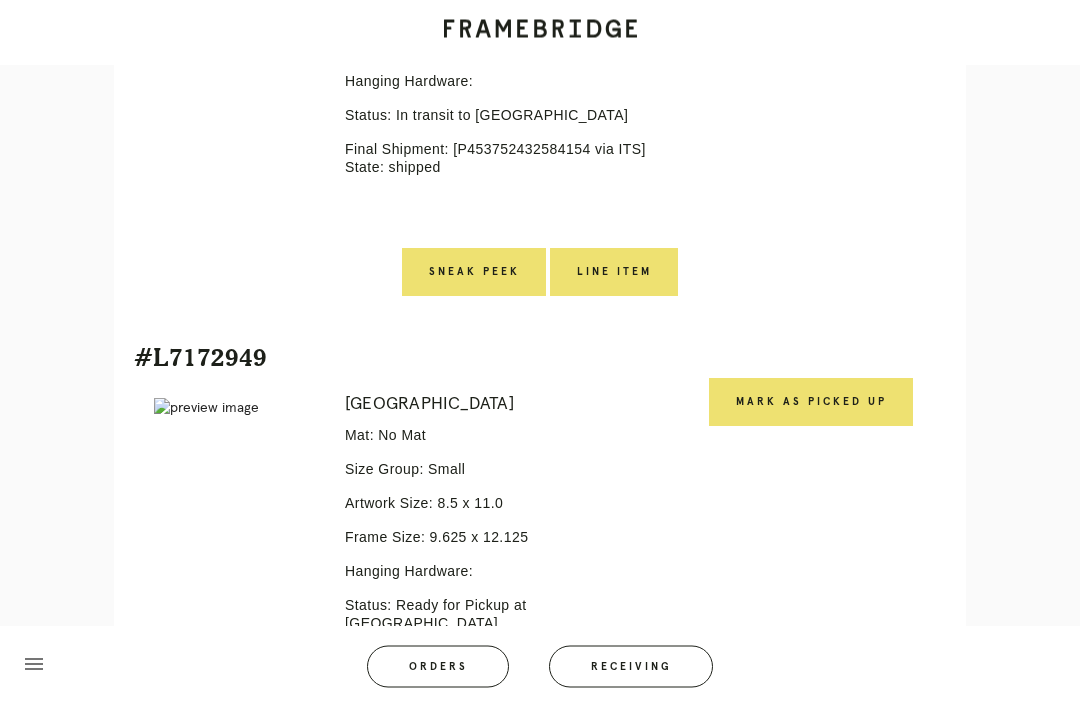 scroll, scrollTop: 758, scrollLeft: 0, axis: vertical 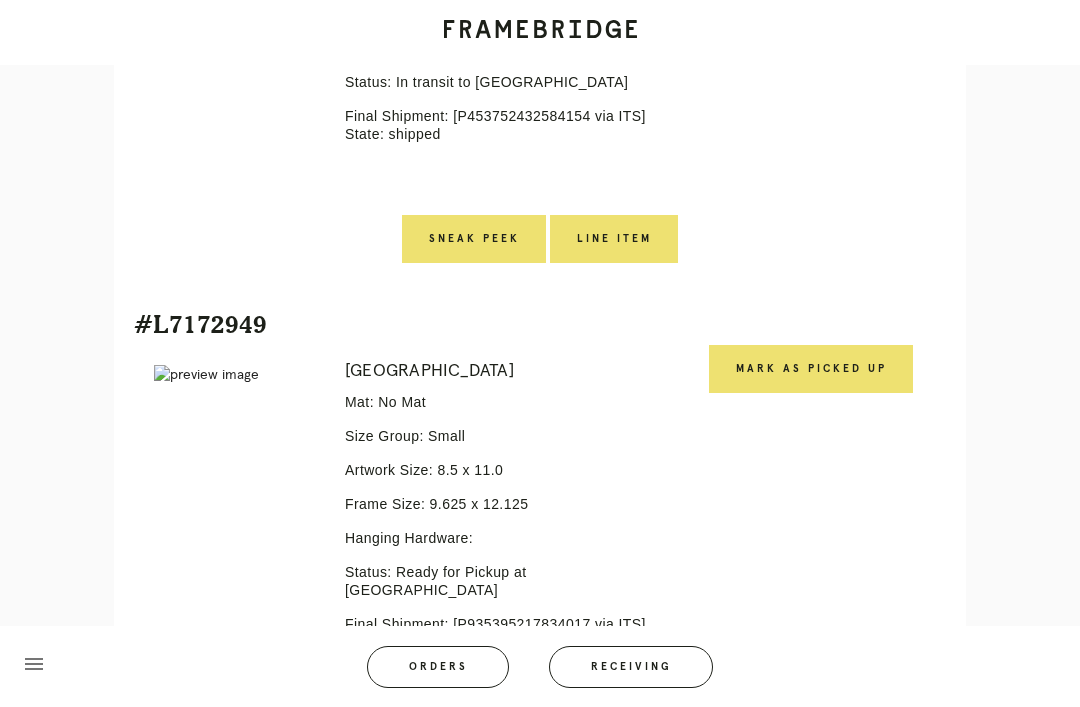 click on "Mark as Picked Up" at bounding box center [811, 369] 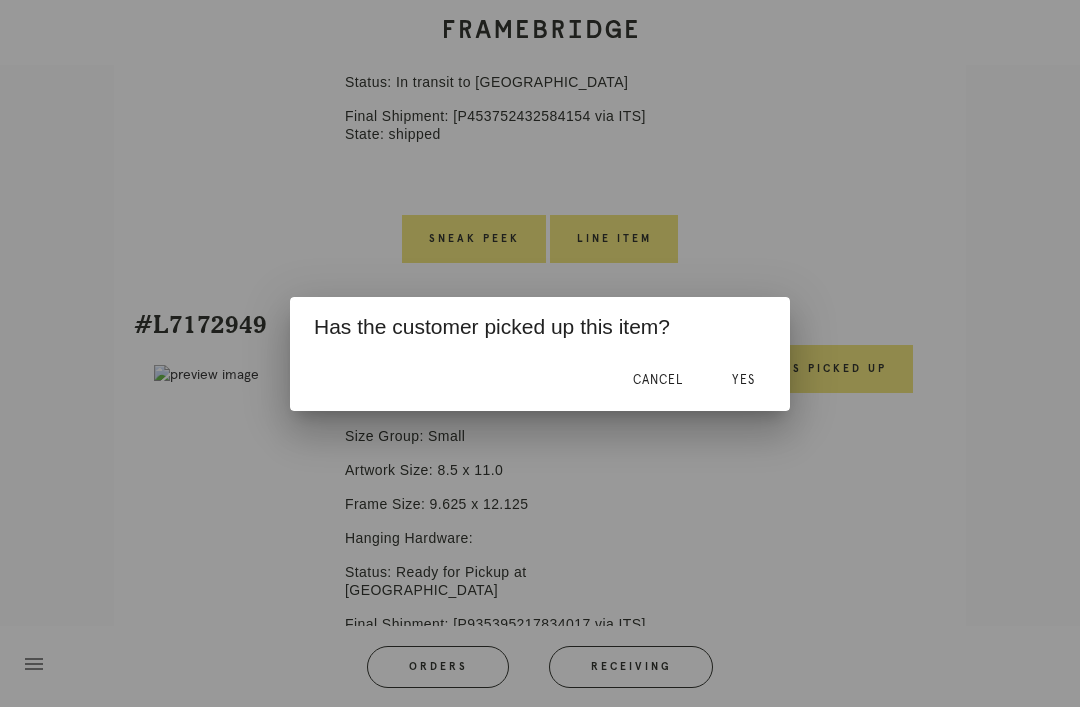 click on "Yes" at bounding box center (743, 380) 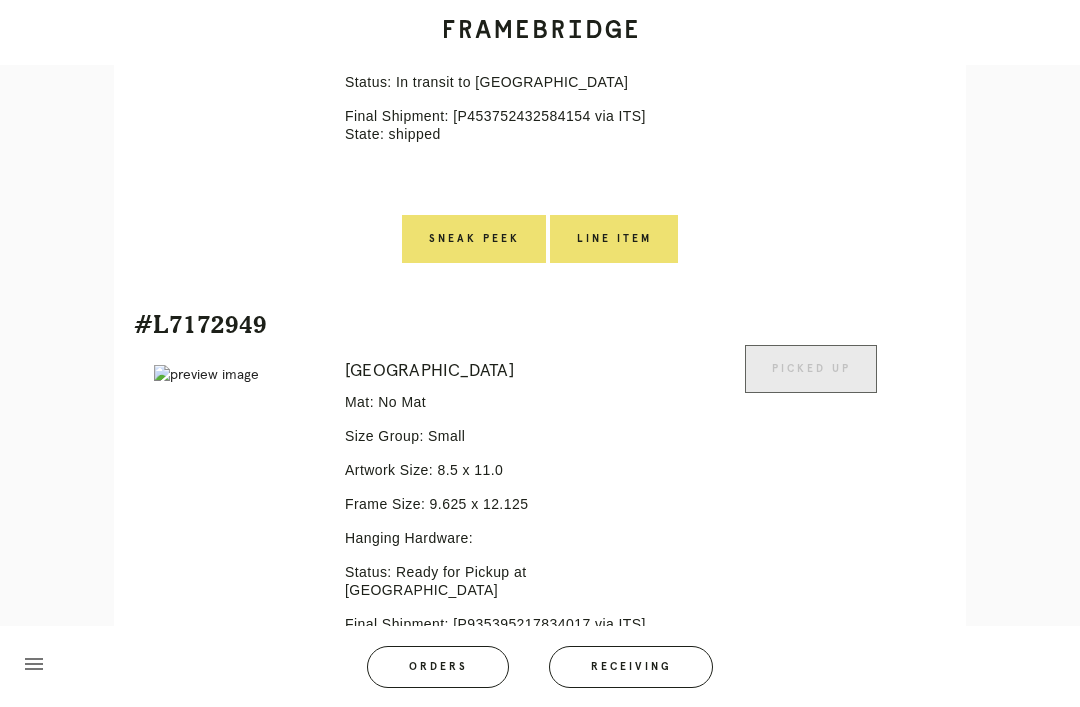 click on "Receiving" at bounding box center [631, 667] 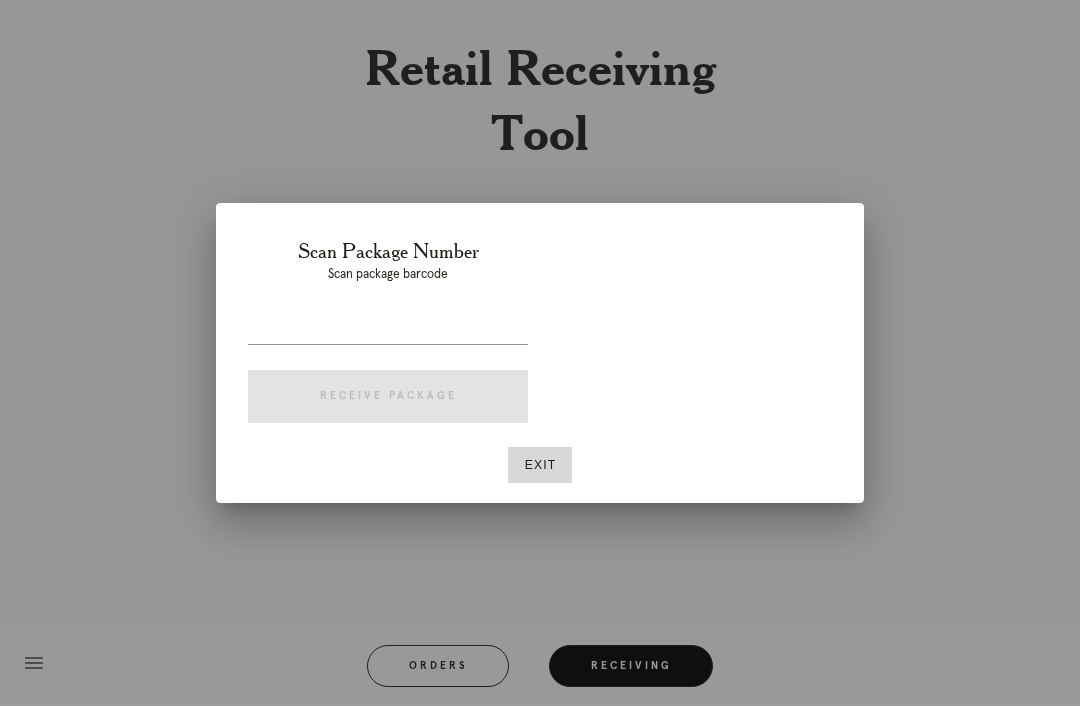 scroll, scrollTop: 64, scrollLeft: 0, axis: vertical 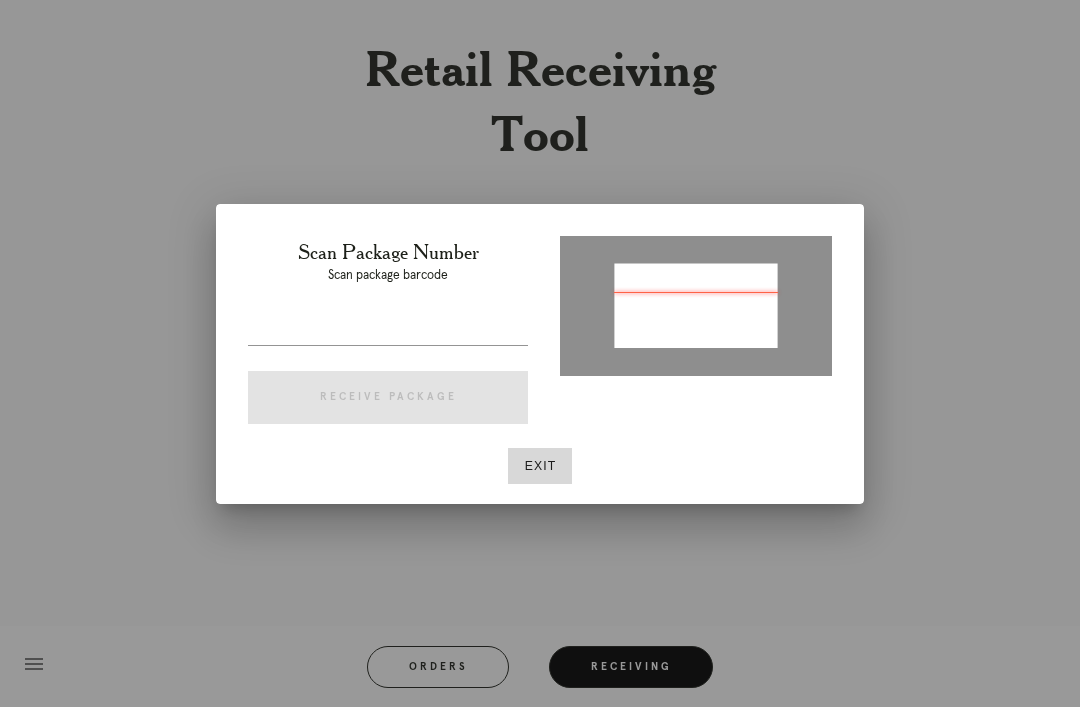 type on "P836522879481095" 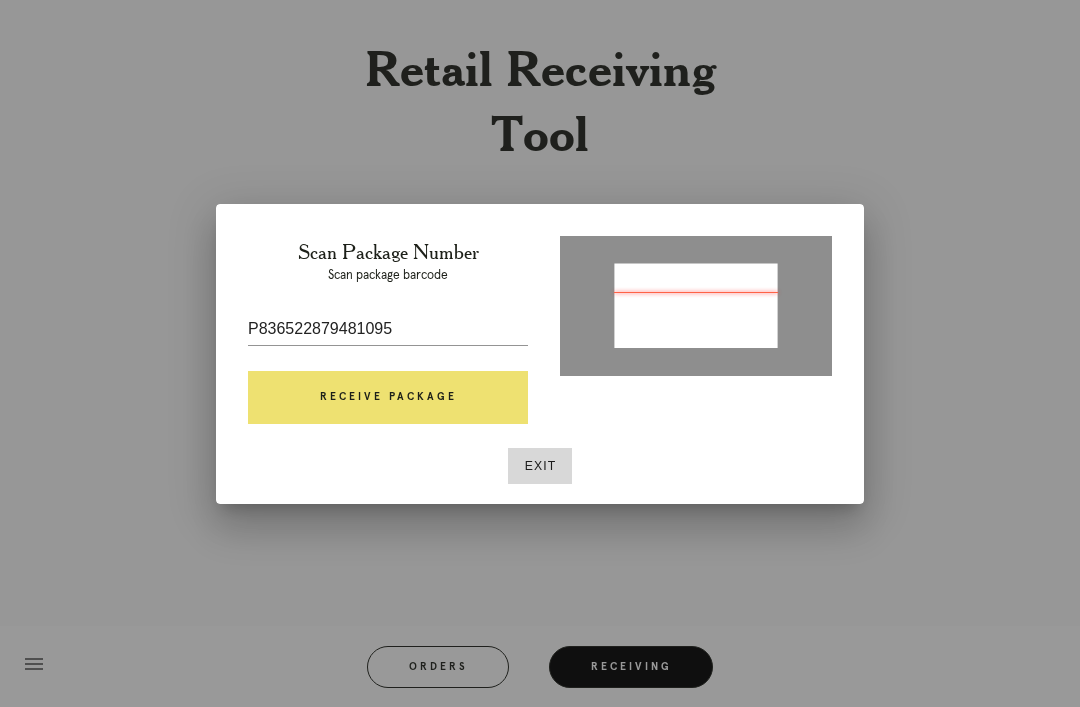 click on "Receive Package" at bounding box center (388, 398) 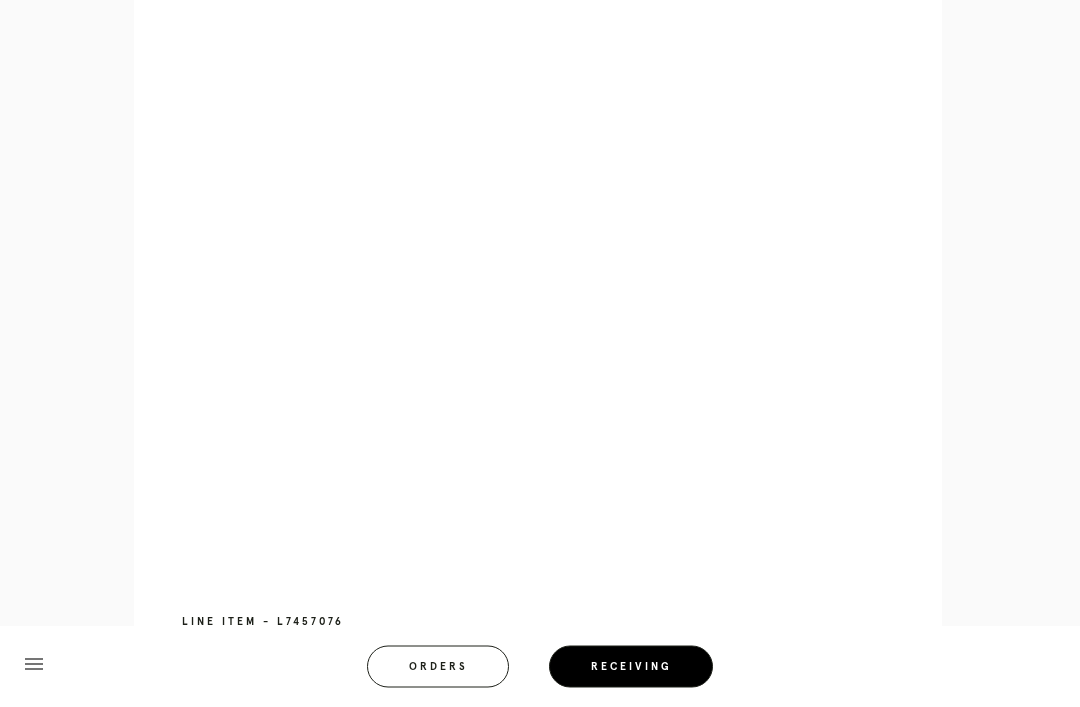 scroll, scrollTop: 894, scrollLeft: 0, axis: vertical 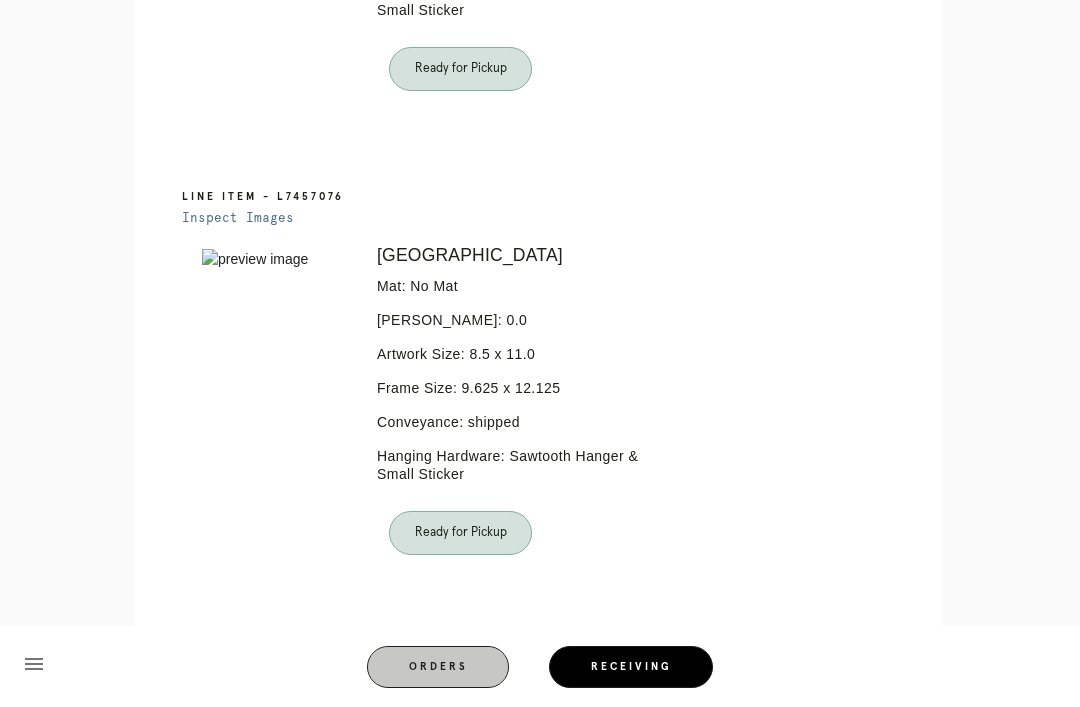 click on "Orders" at bounding box center (438, 667) 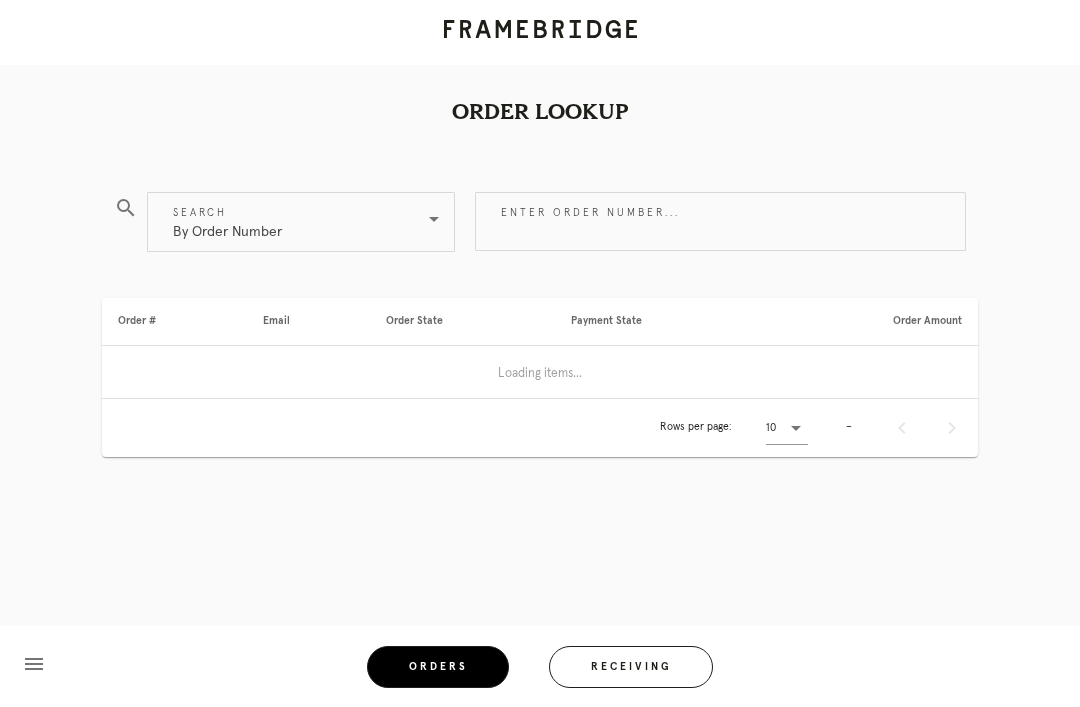 scroll, scrollTop: 0, scrollLeft: 0, axis: both 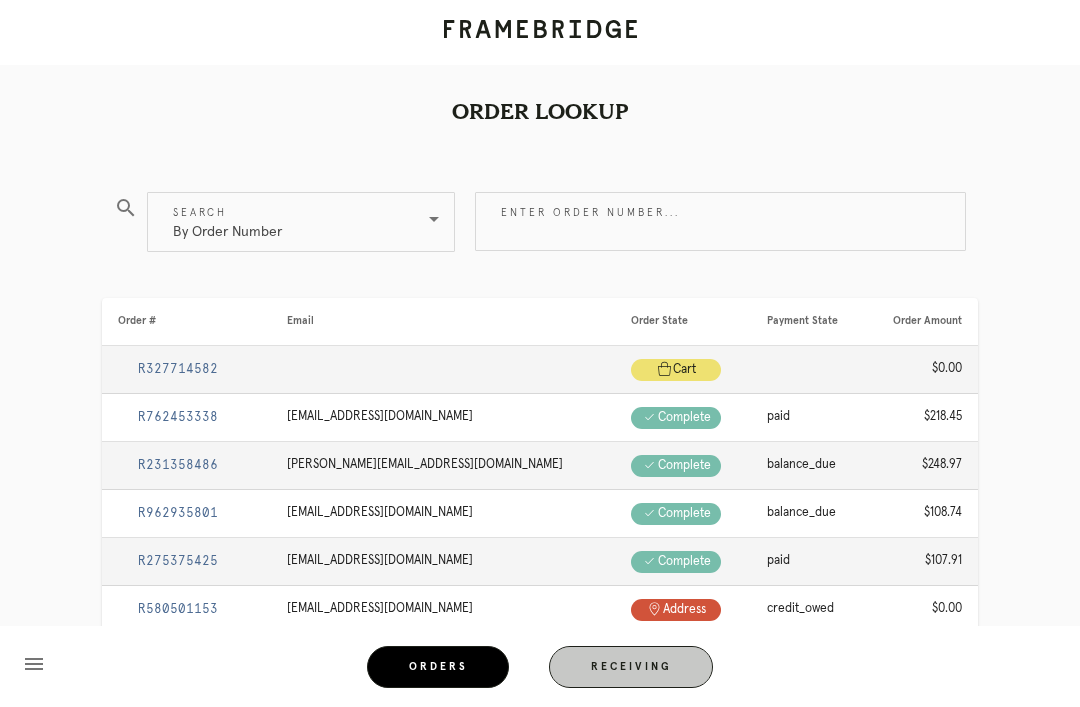click on "Receiving" at bounding box center [631, 667] 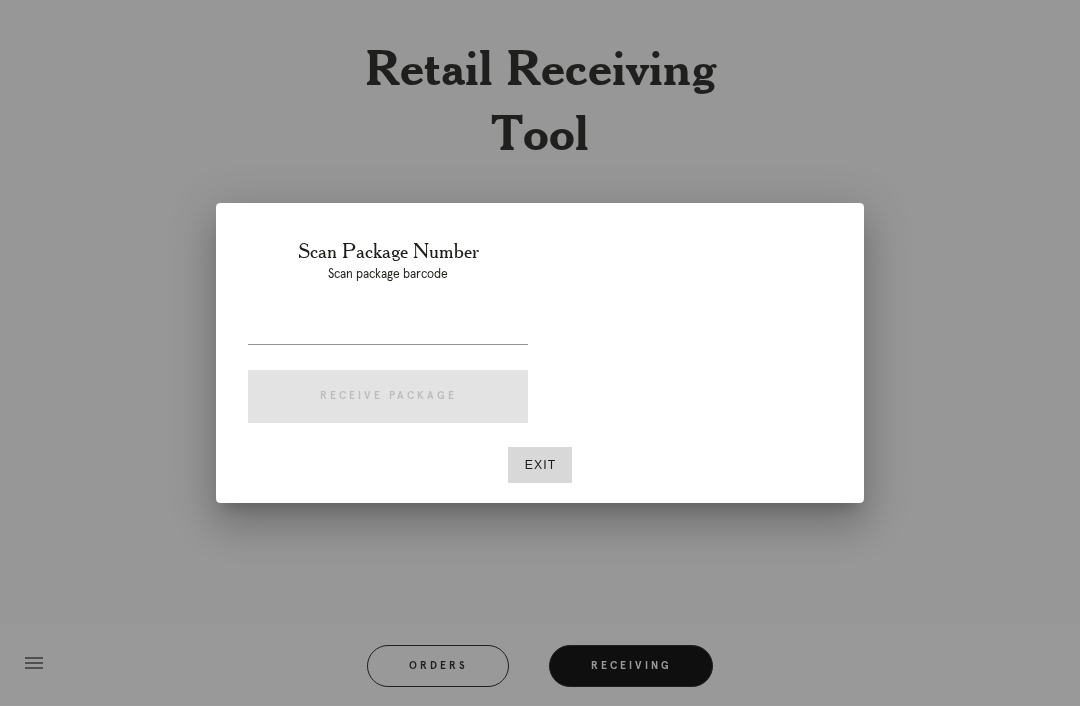 scroll, scrollTop: 64, scrollLeft: 0, axis: vertical 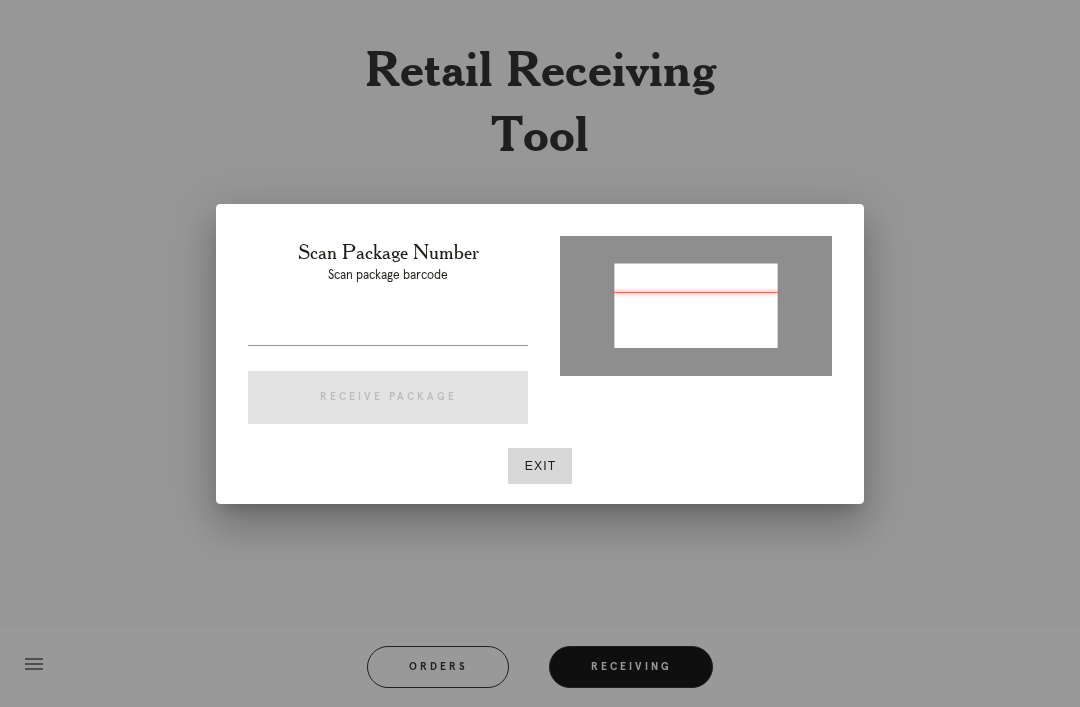 type on "P453752432584154" 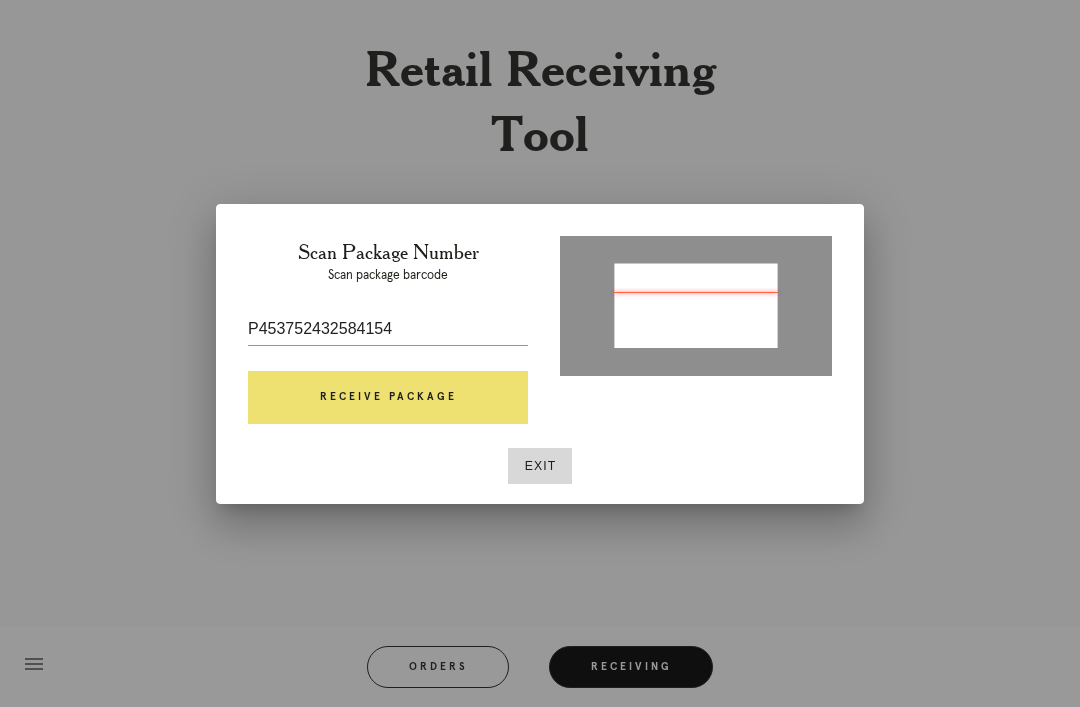 click on "Receive Package" at bounding box center [388, 398] 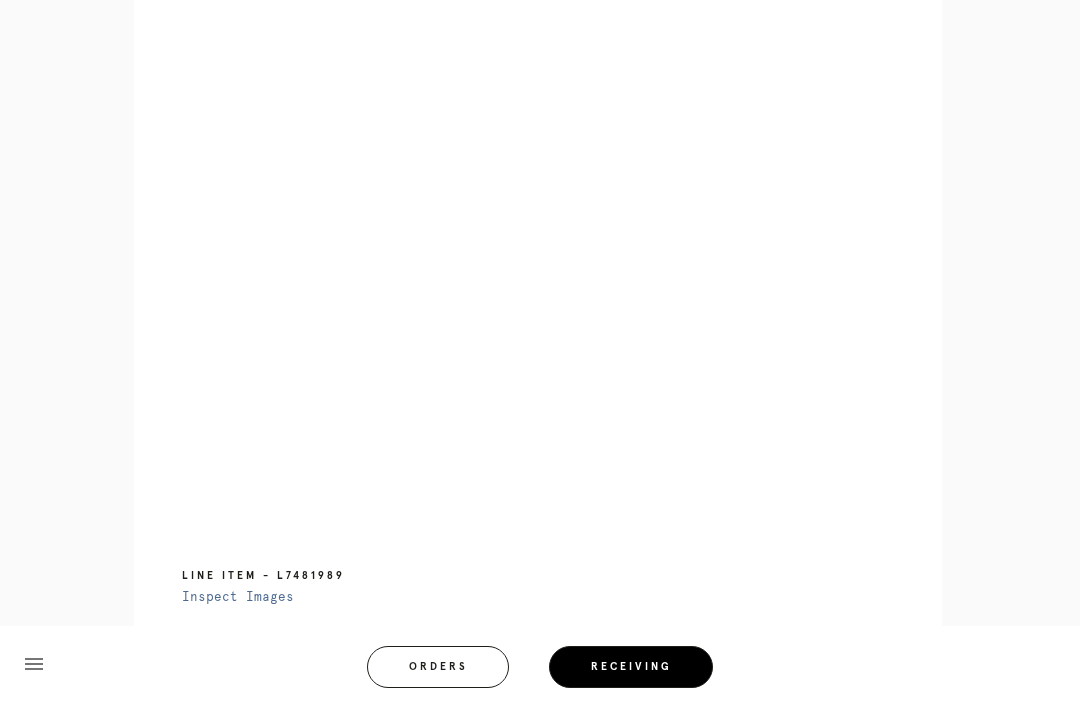 scroll, scrollTop: 942, scrollLeft: 0, axis: vertical 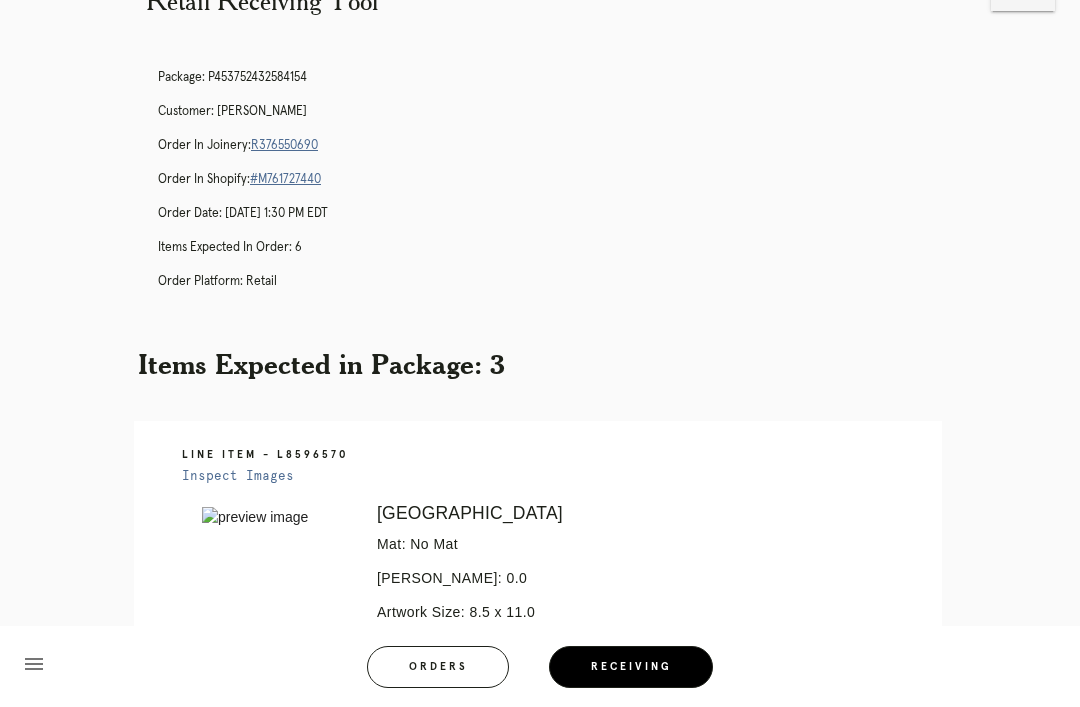 click on "R376550690" at bounding box center (284, 145) 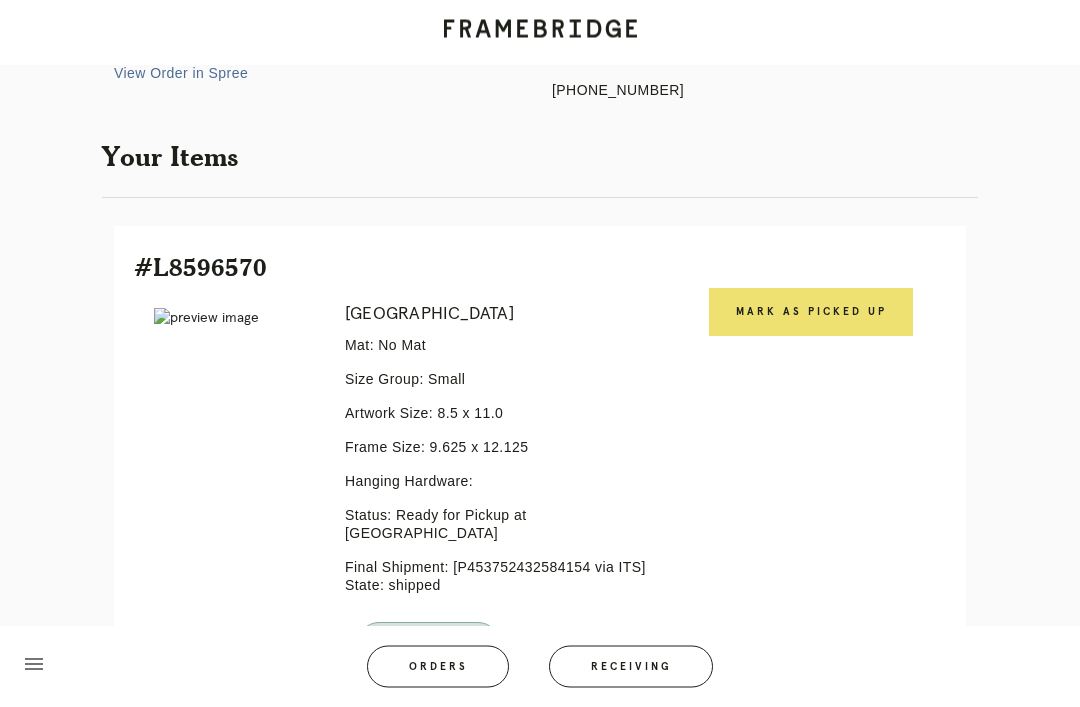 scroll, scrollTop: 325, scrollLeft: 0, axis: vertical 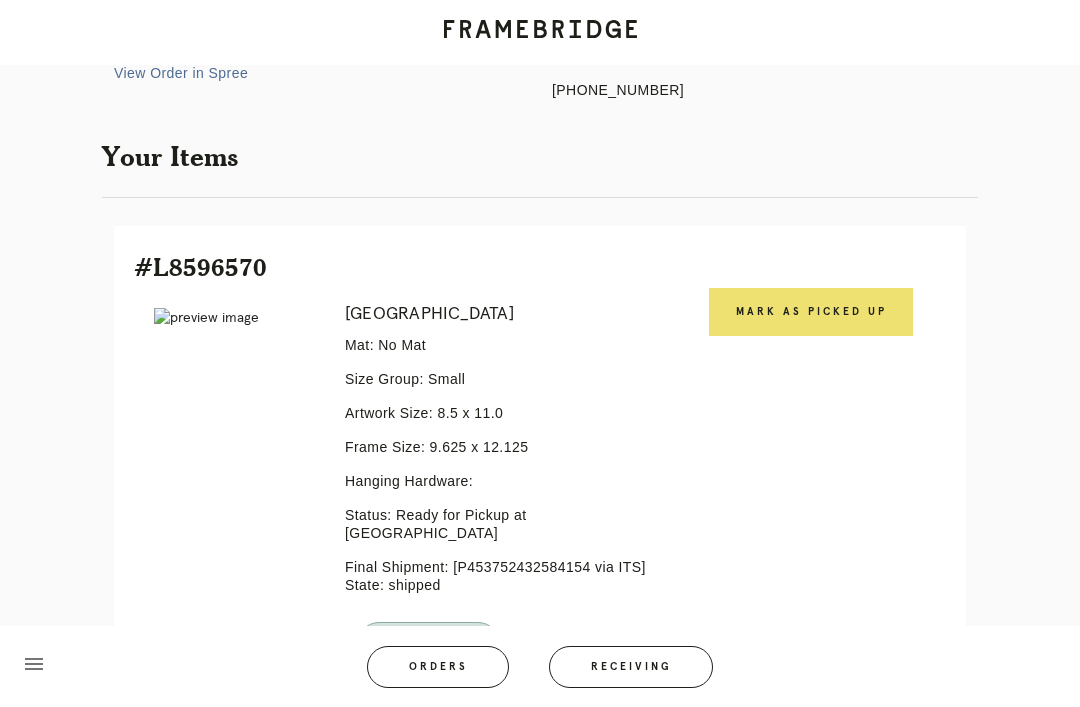 click on "Mark as Picked Up" at bounding box center [811, 312] 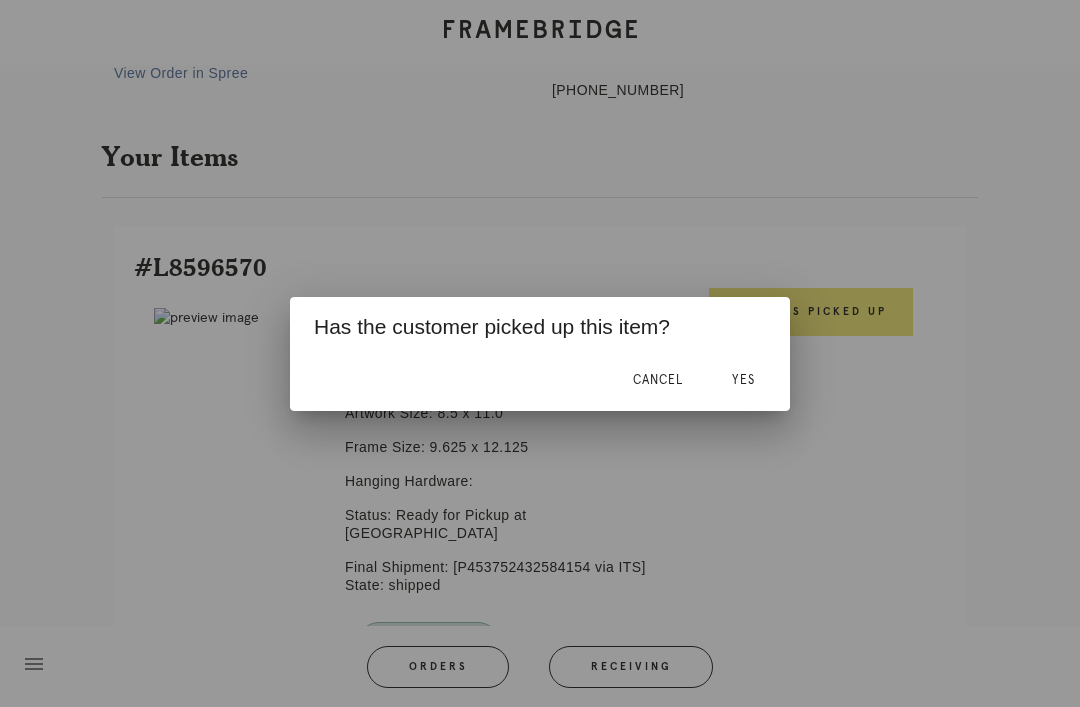 click on "Yes" at bounding box center [743, 380] 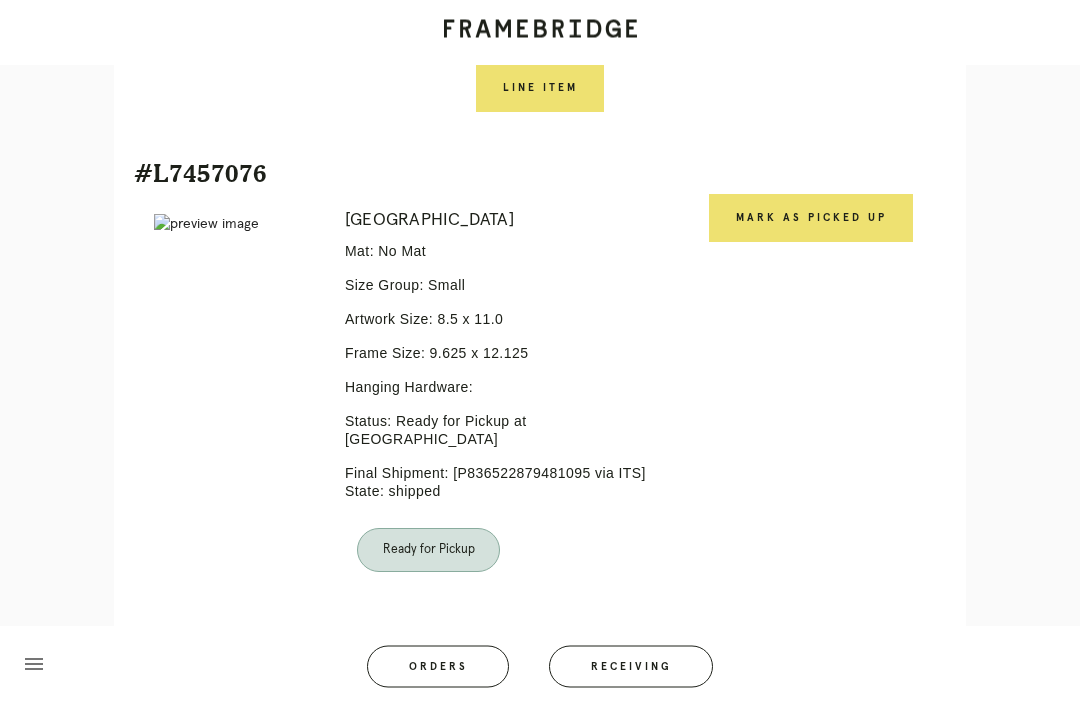 click on "Mark as Picked Up" at bounding box center (811, 219) 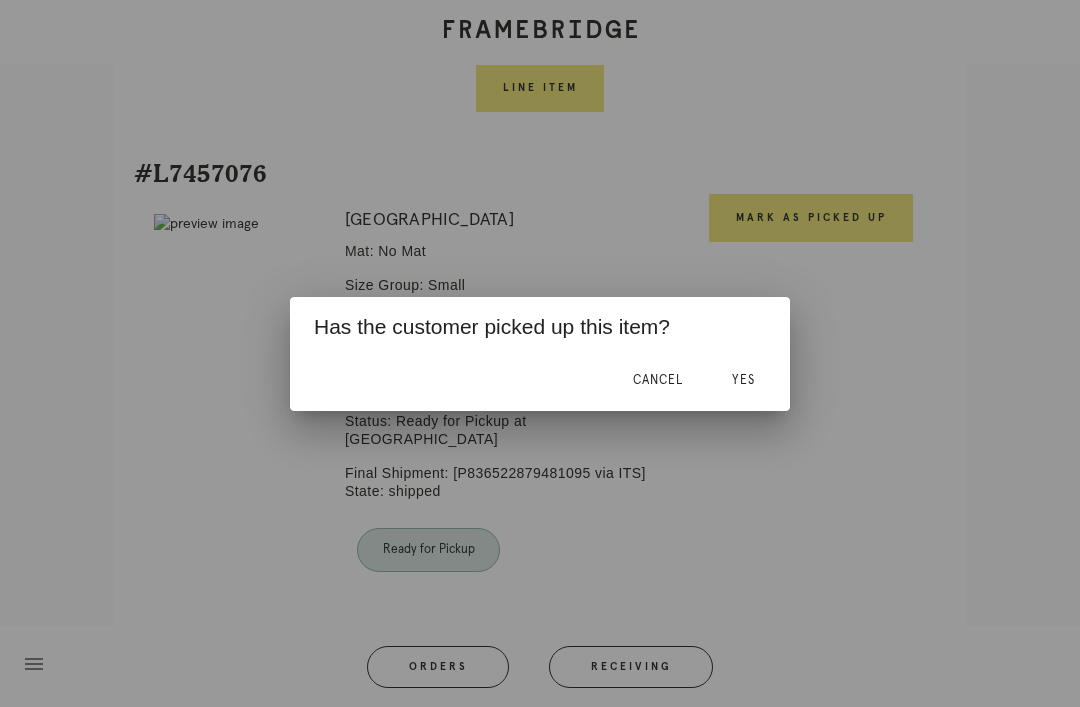 click on "Yes" at bounding box center [743, 381] 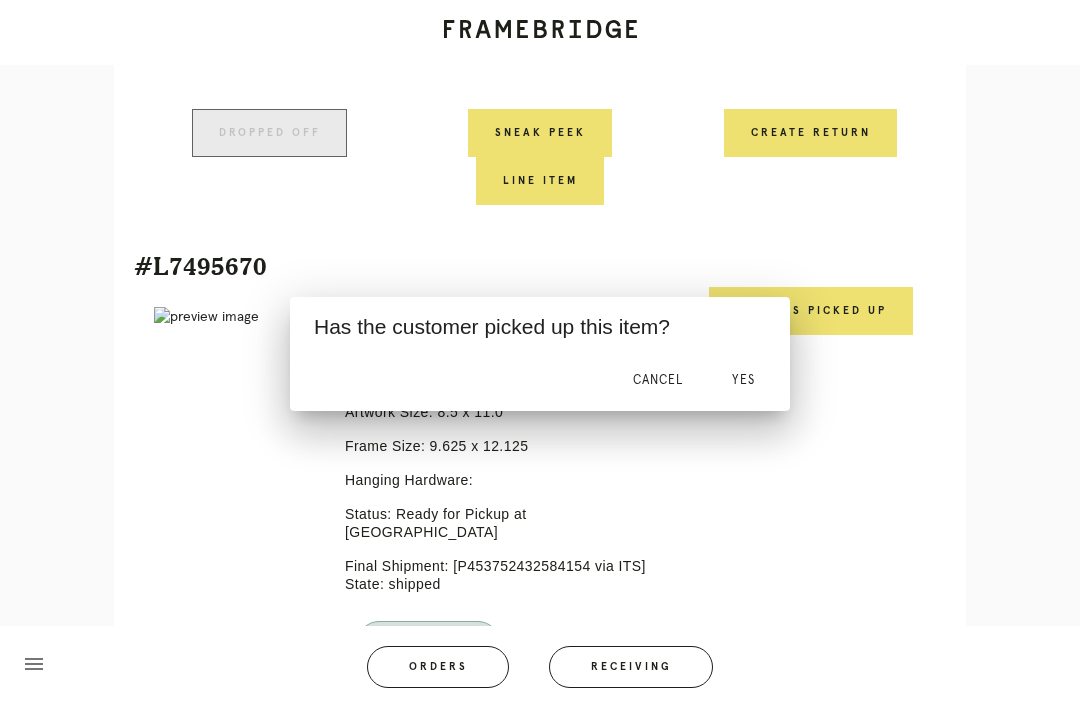 scroll, scrollTop: 1978, scrollLeft: 0, axis: vertical 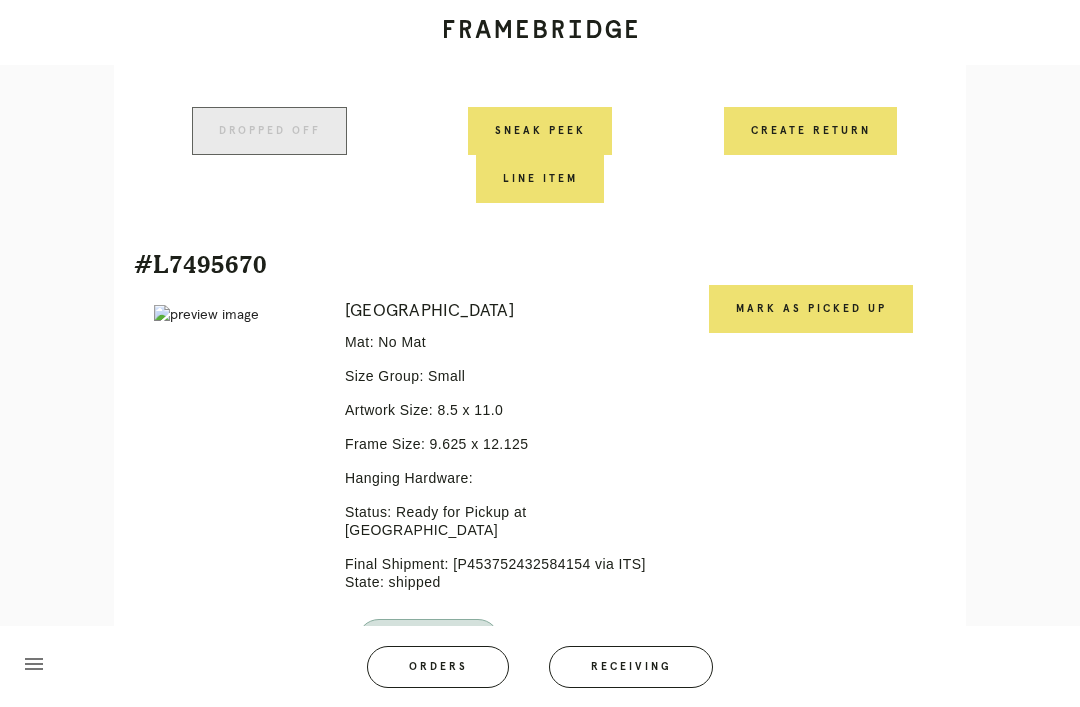 click on "Mark as Picked Up" at bounding box center [811, 309] 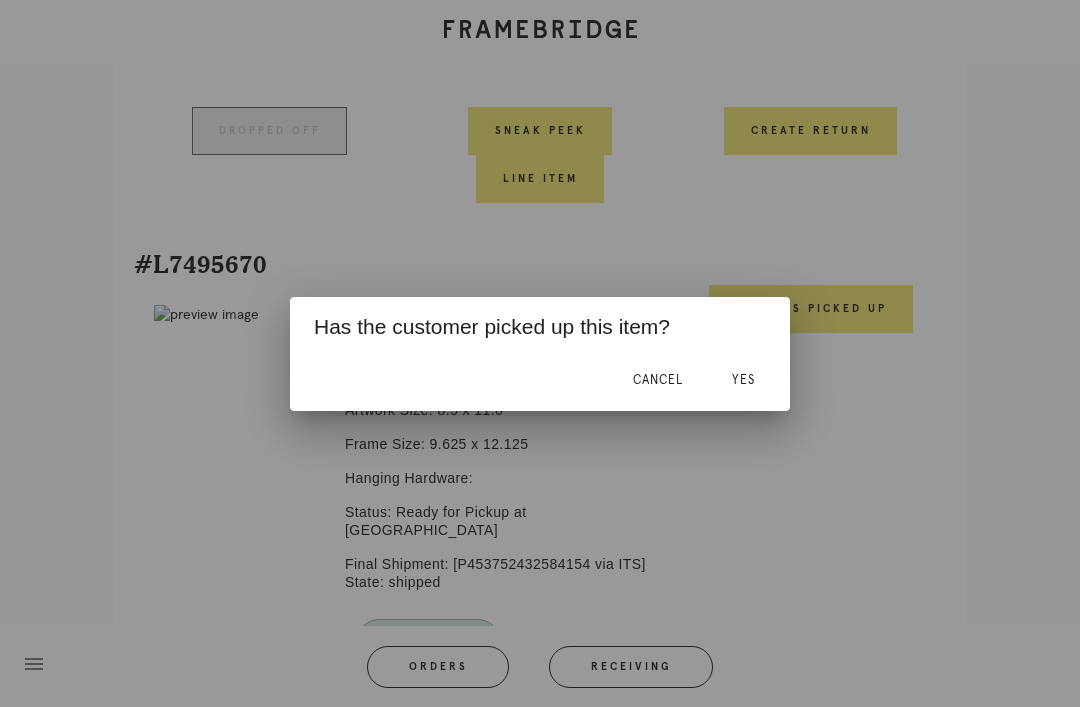 click on "Yes" at bounding box center [743, 380] 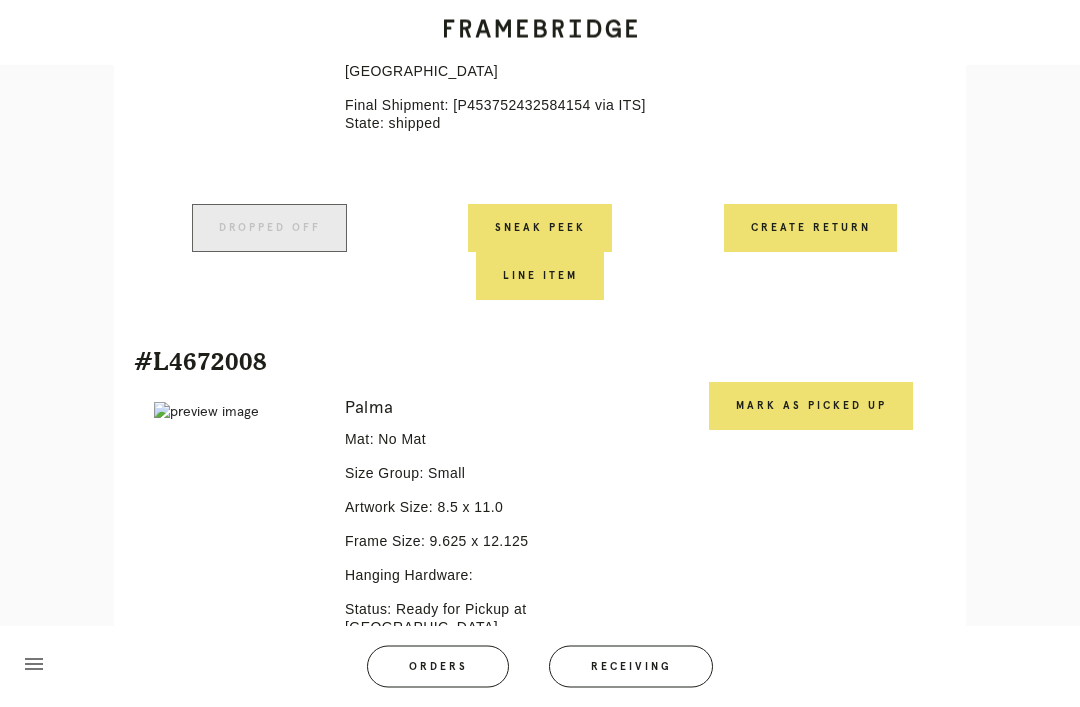 scroll, scrollTop: 2437, scrollLeft: 0, axis: vertical 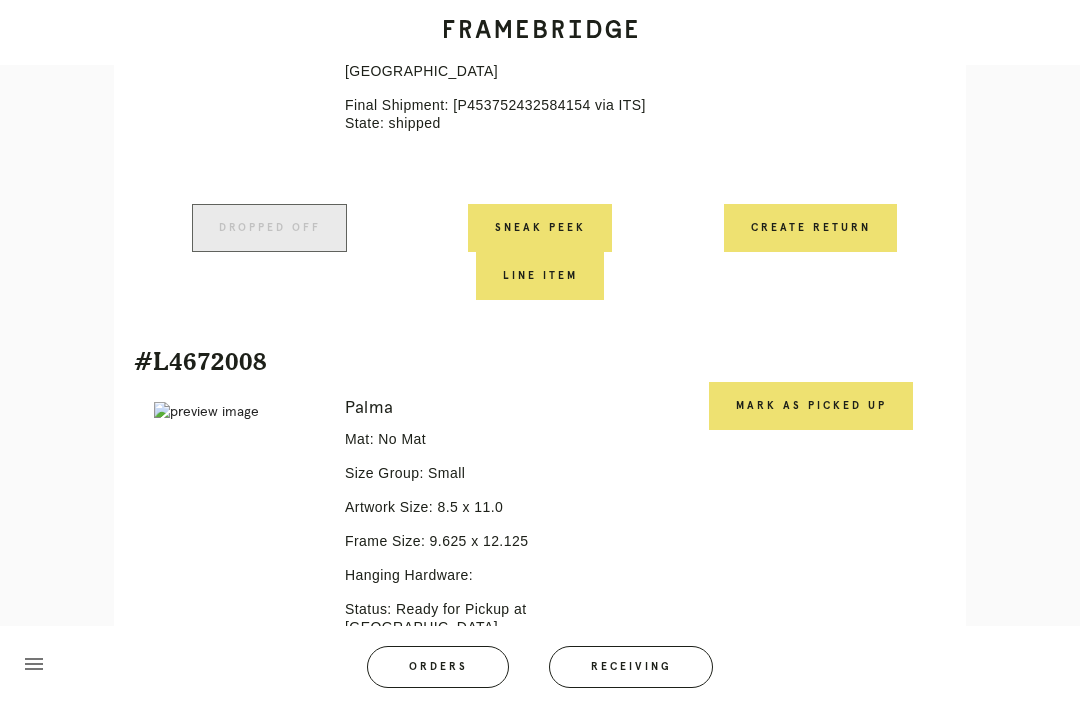 click on "Mark as Picked Up" at bounding box center (811, 406) 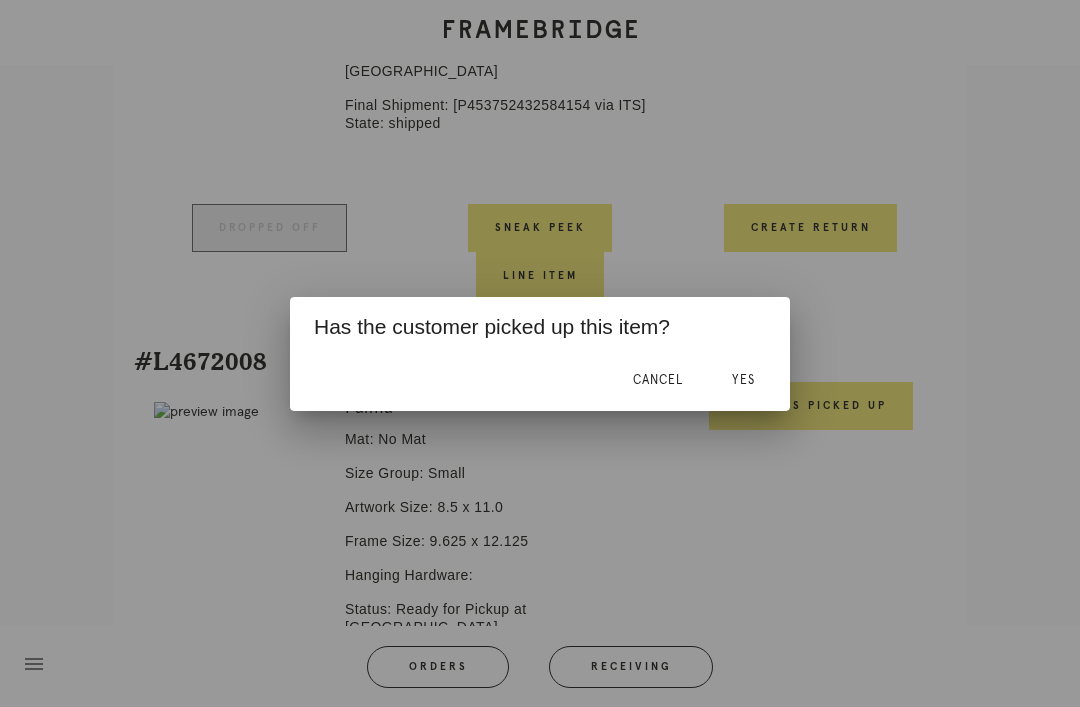 click on "Yes" at bounding box center [743, 380] 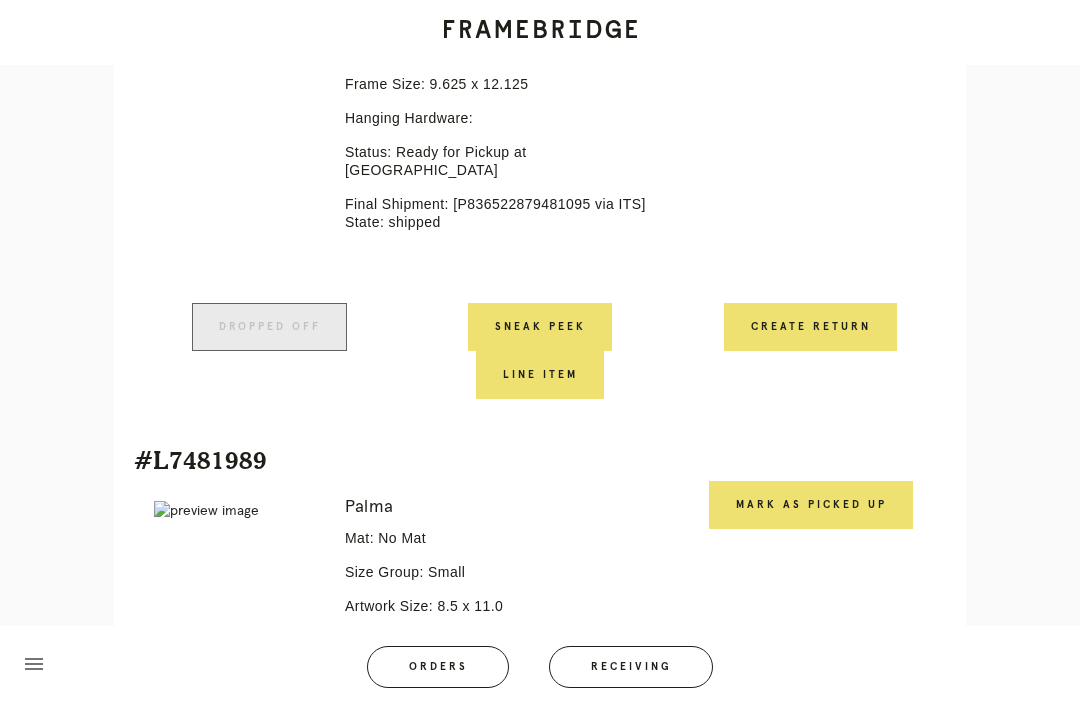 scroll, scrollTop: 2903, scrollLeft: 0, axis: vertical 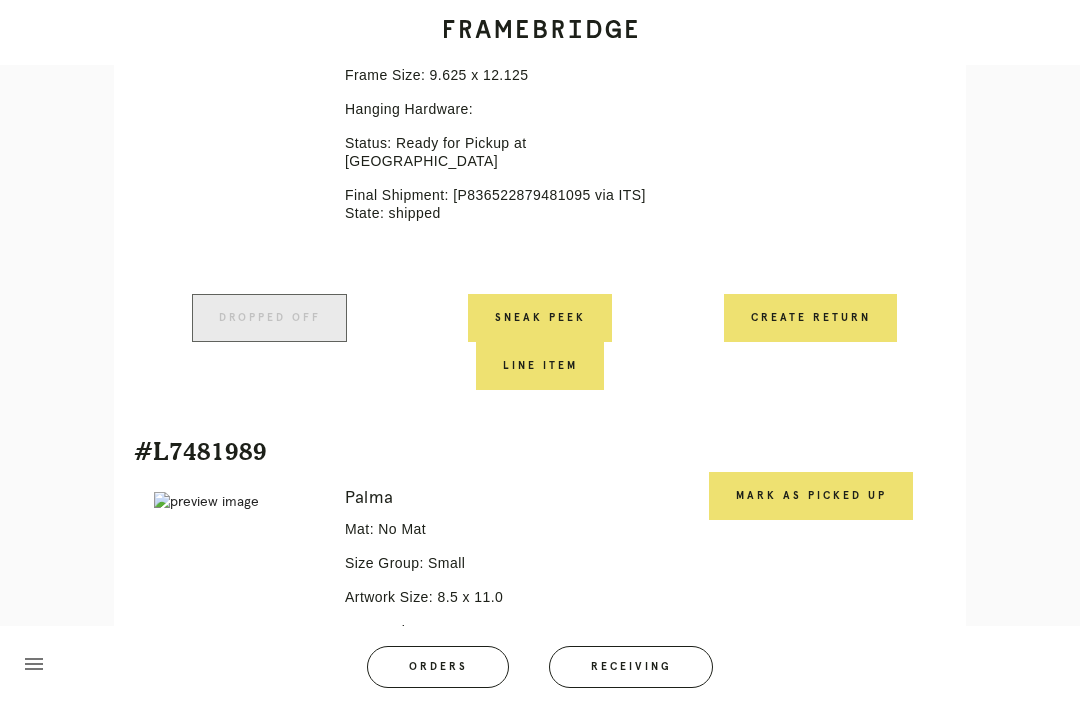 click on "Mark as Picked Up" at bounding box center [811, 496] 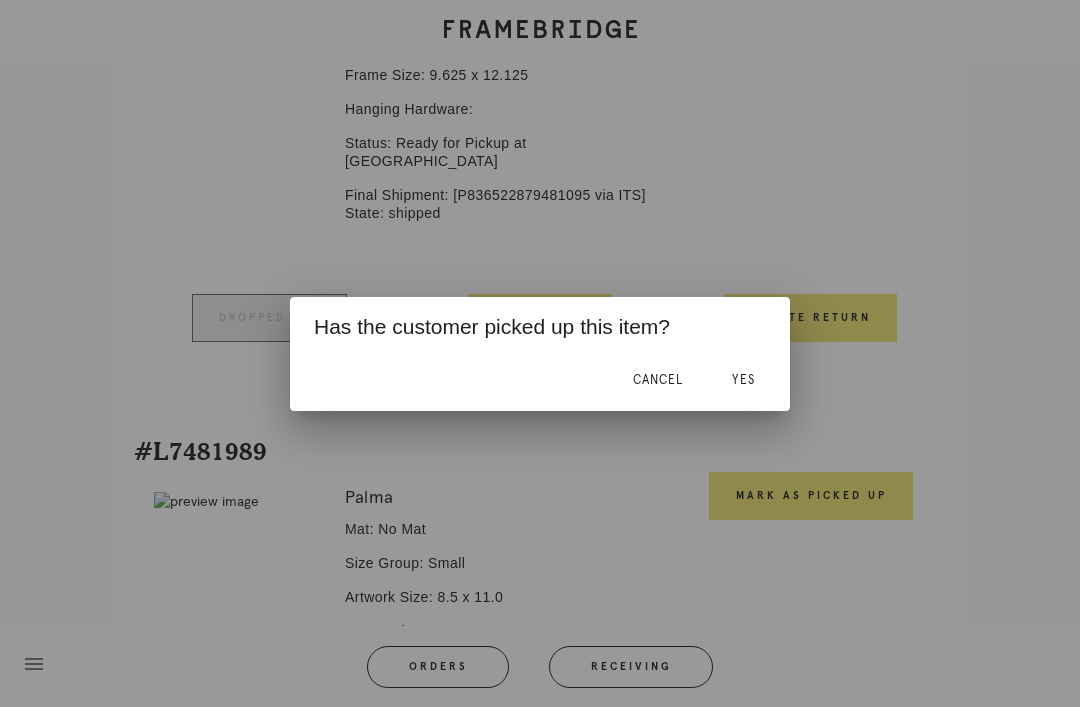click on "Yes" at bounding box center [743, 380] 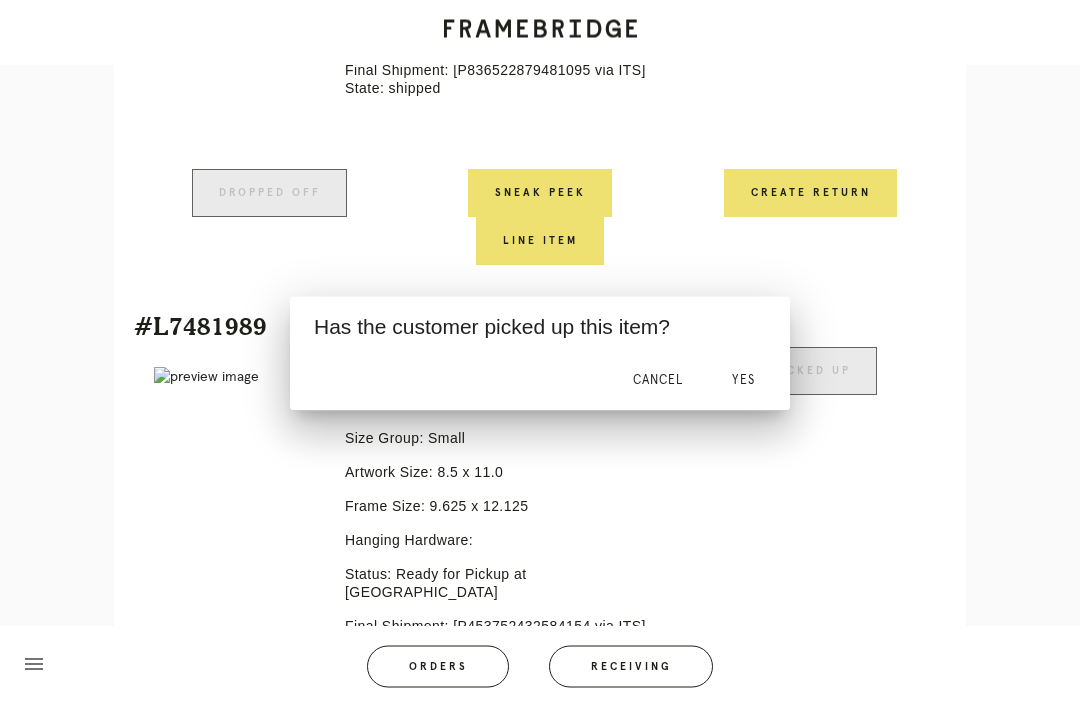 scroll, scrollTop: 3138, scrollLeft: 0, axis: vertical 